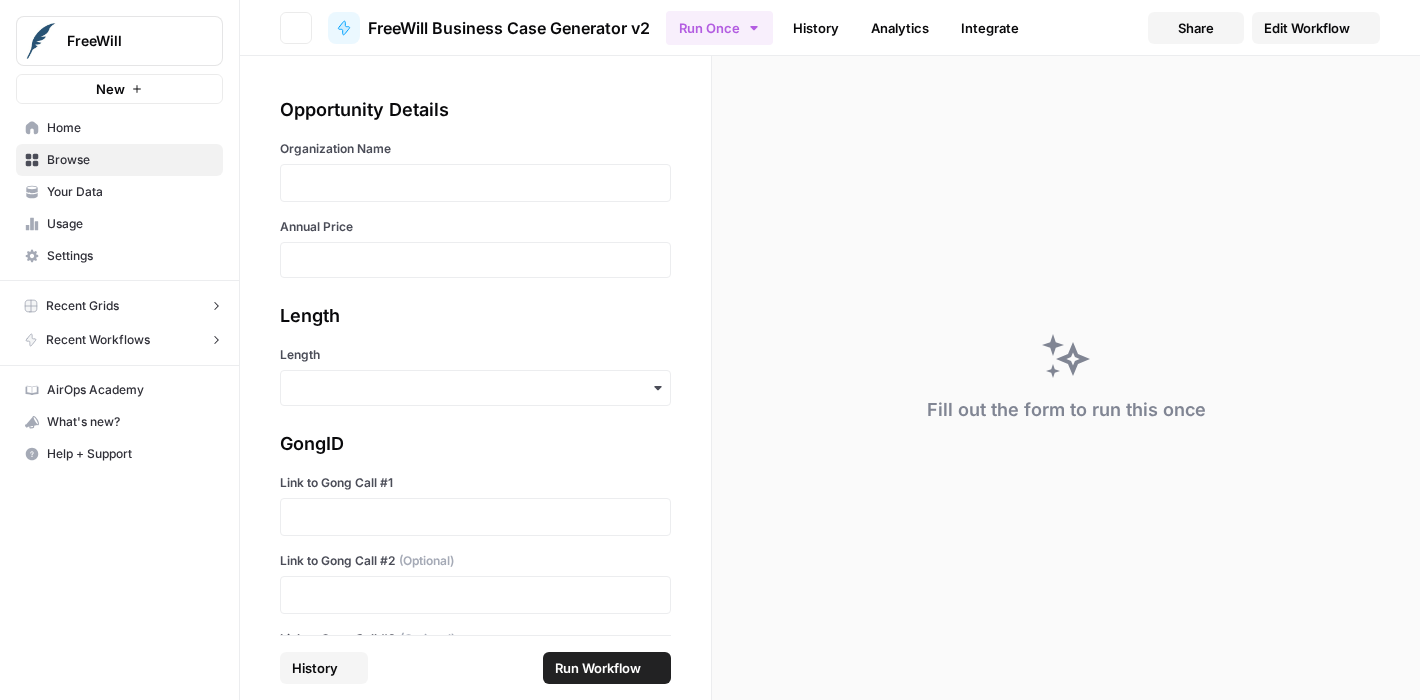 scroll, scrollTop: 0, scrollLeft: 0, axis: both 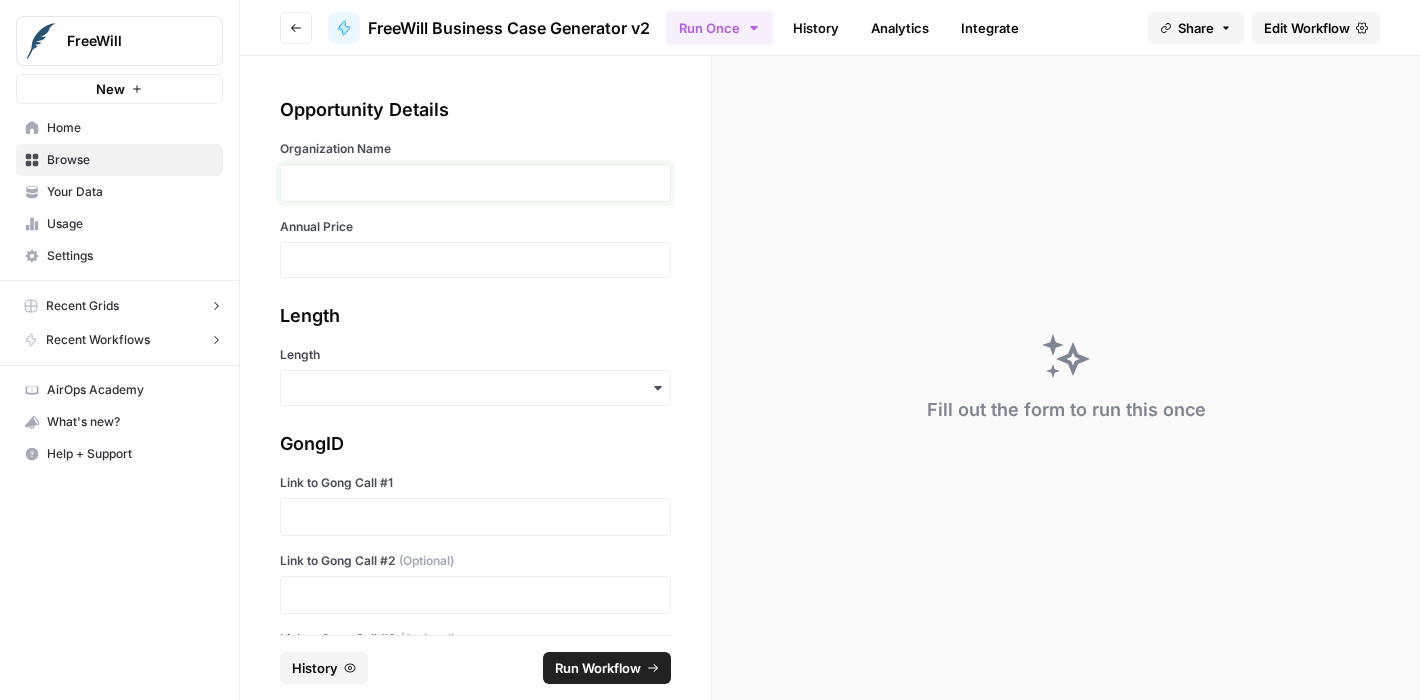click at bounding box center [475, 183] 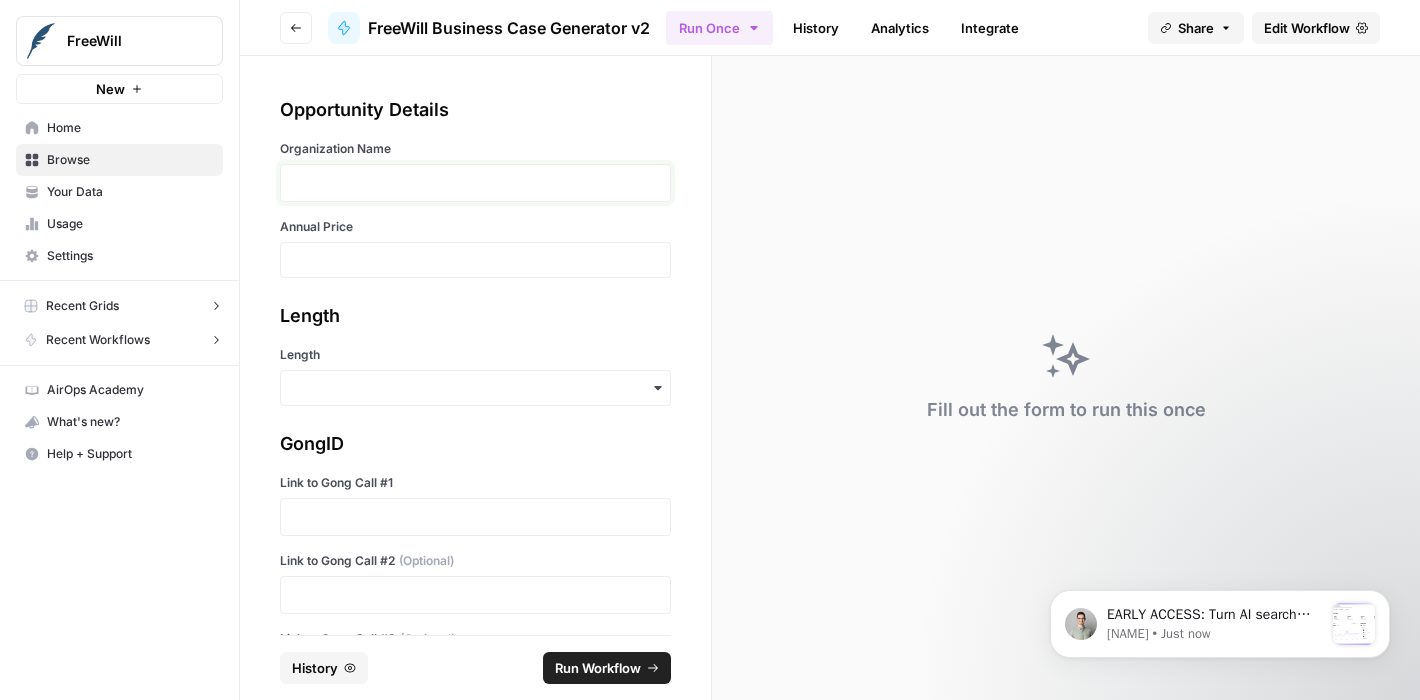 scroll, scrollTop: 0, scrollLeft: 0, axis: both 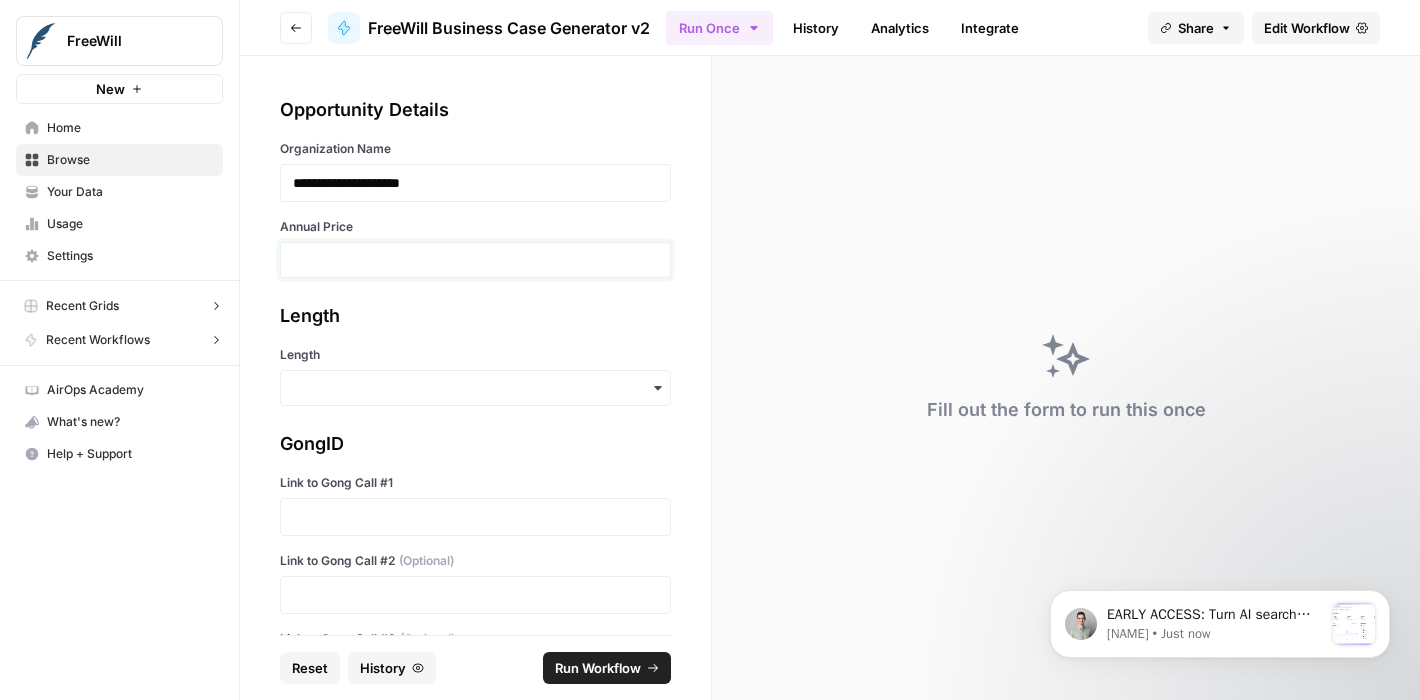 click on "Annual Price" at bounding box center (475, 260) 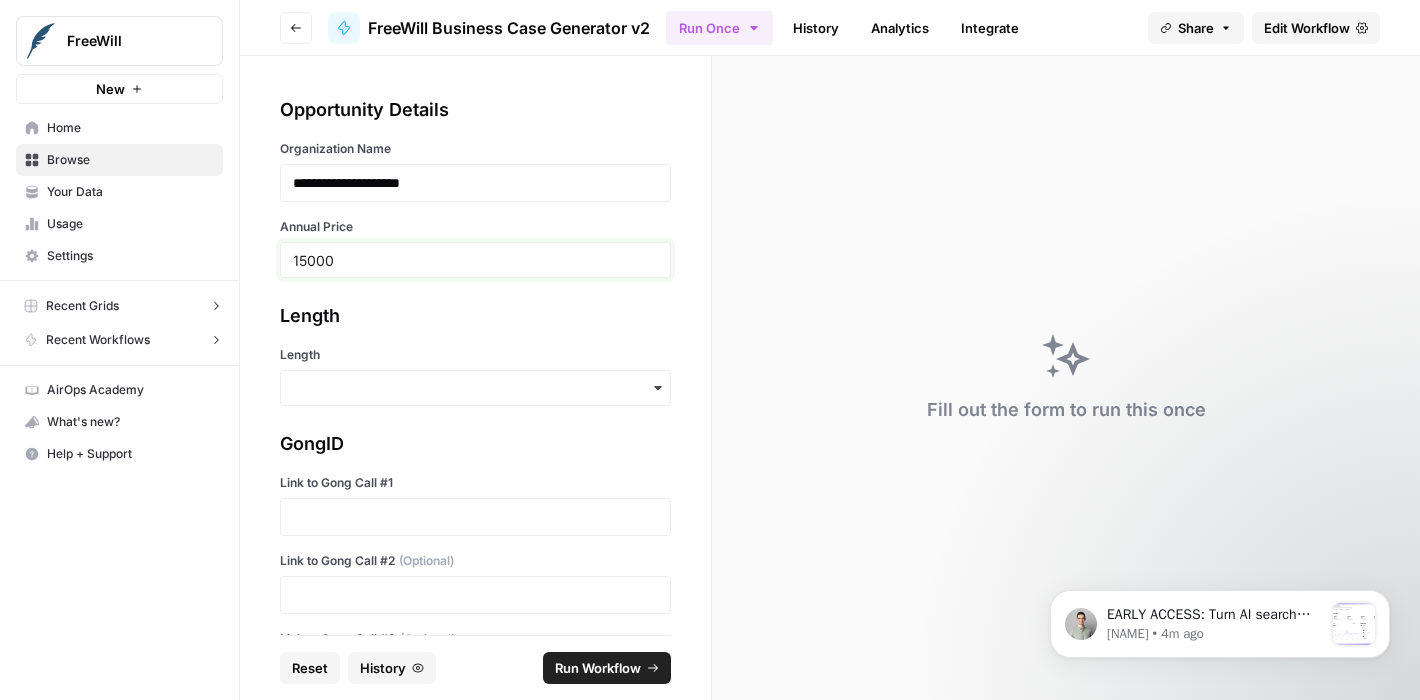 type on "15000" 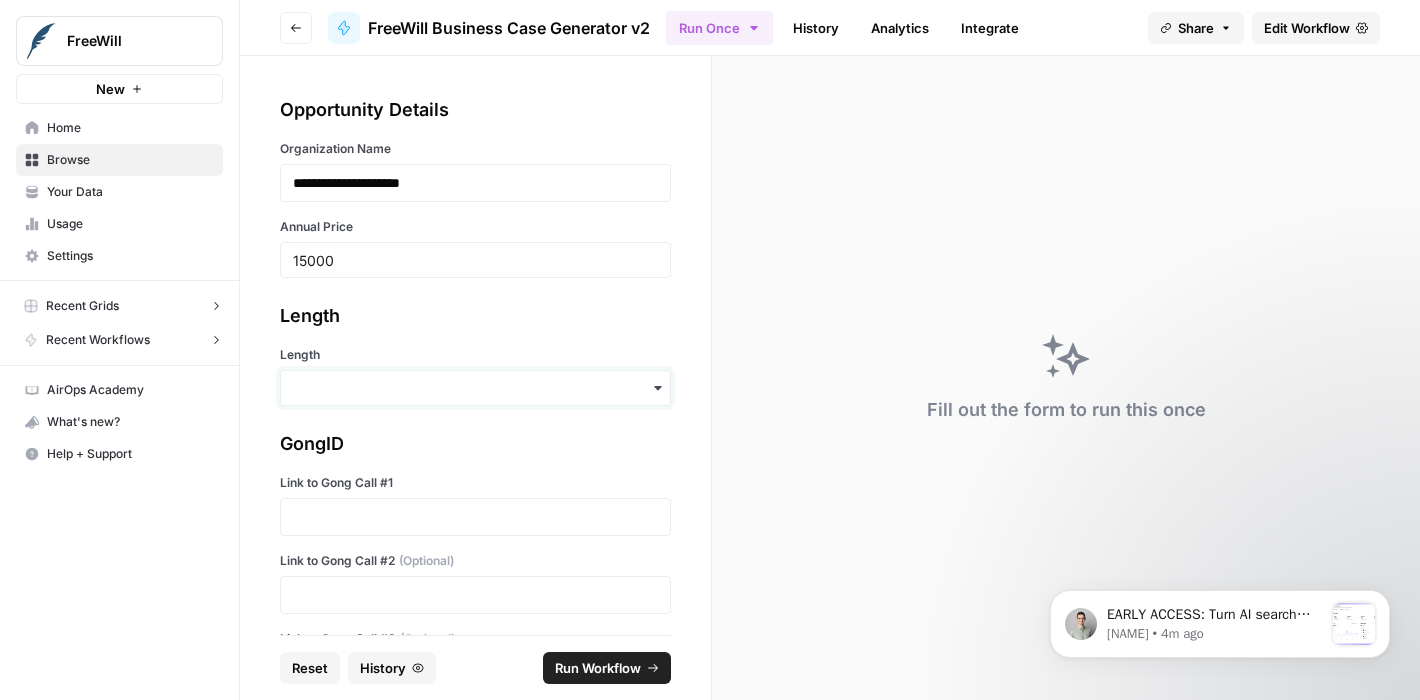 click on "Length" at bounding box center [475, 388] 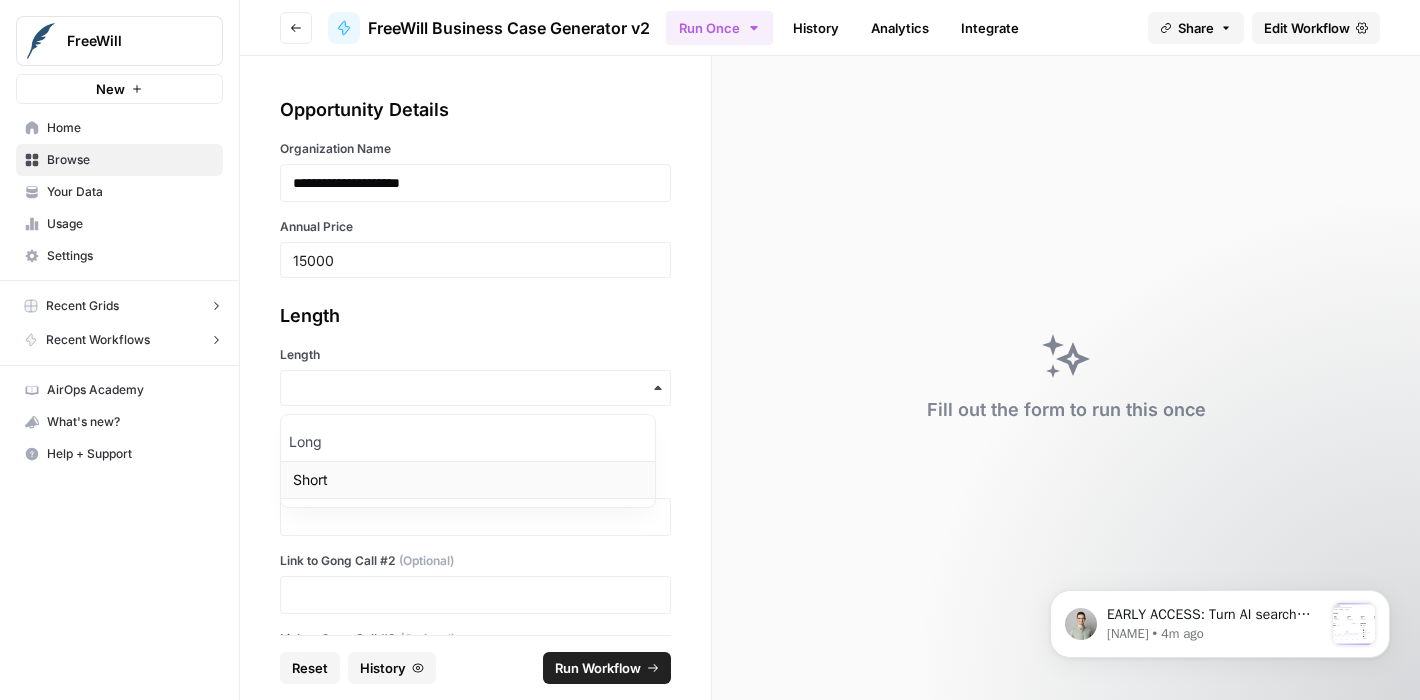 click on "Short" at bounding box center [468, 480] 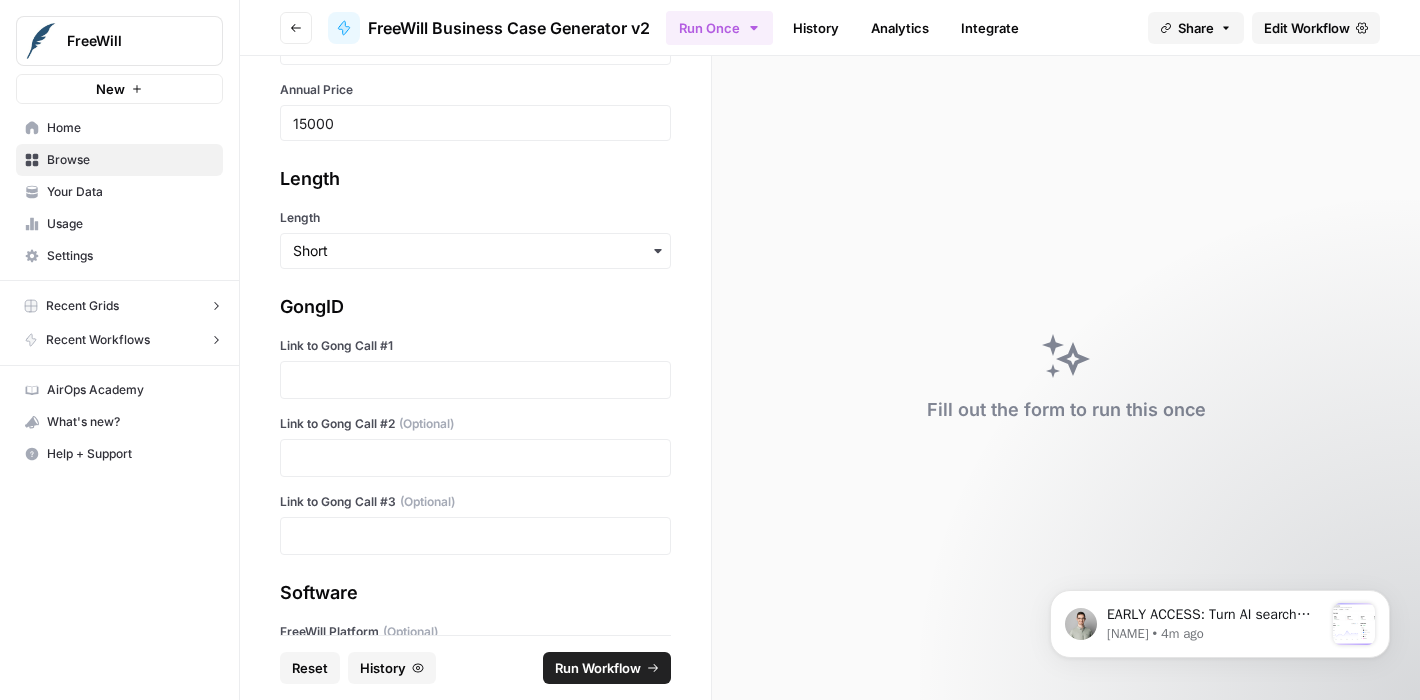 scroll, scrollTop: 138, scrollLeft: 0, axis: vertical 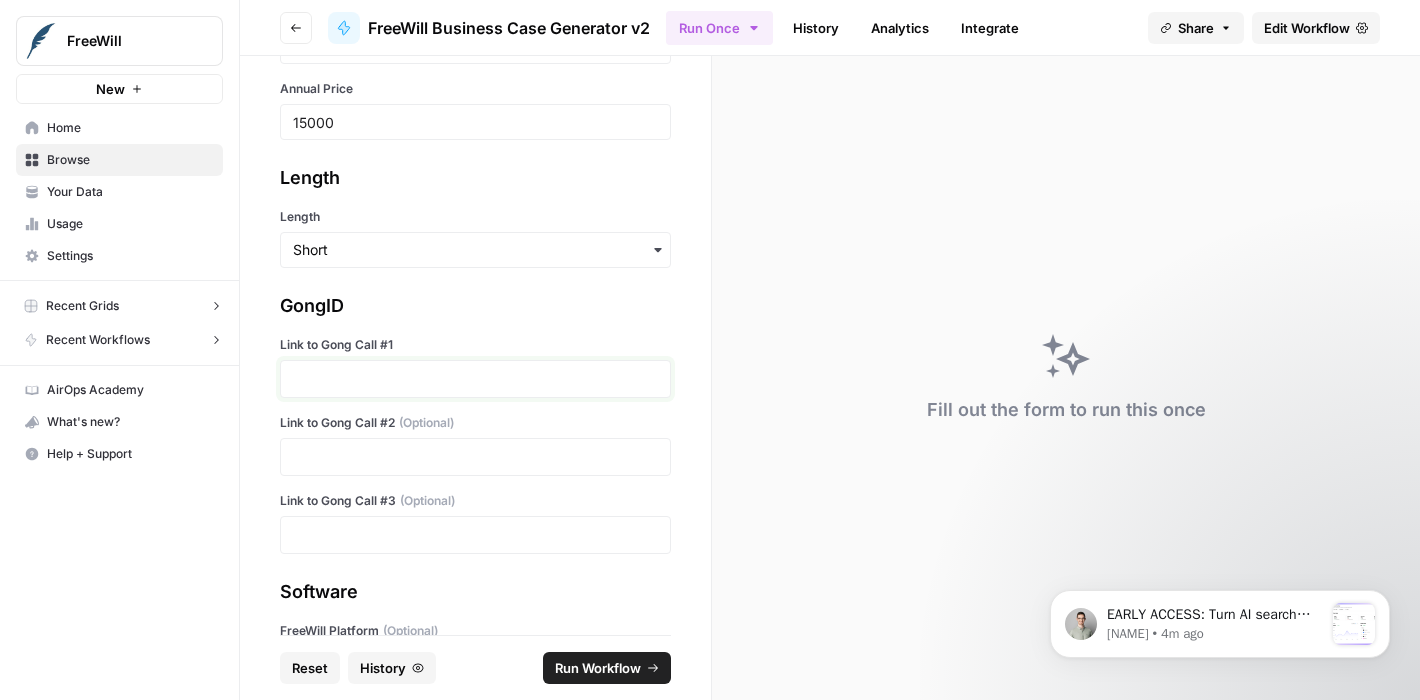 click at bounding box center (475, 379) 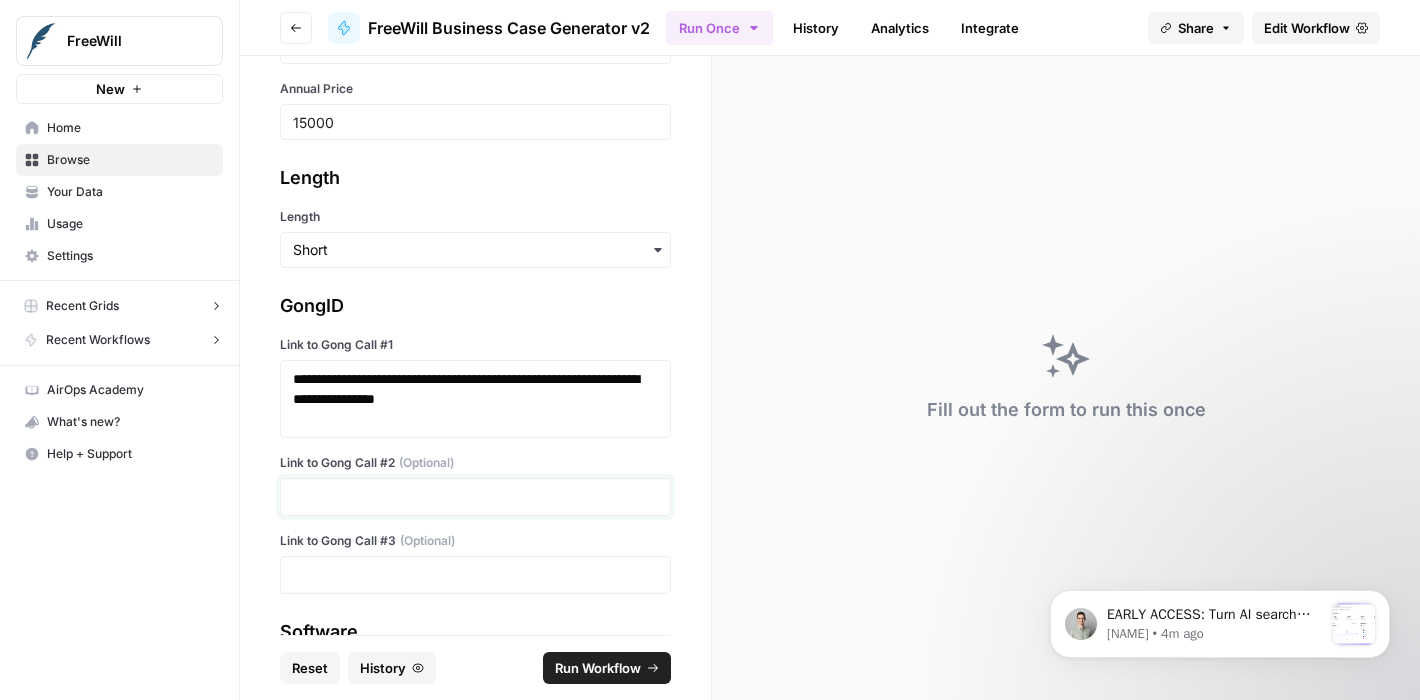 click at bounding box center (475, 497) 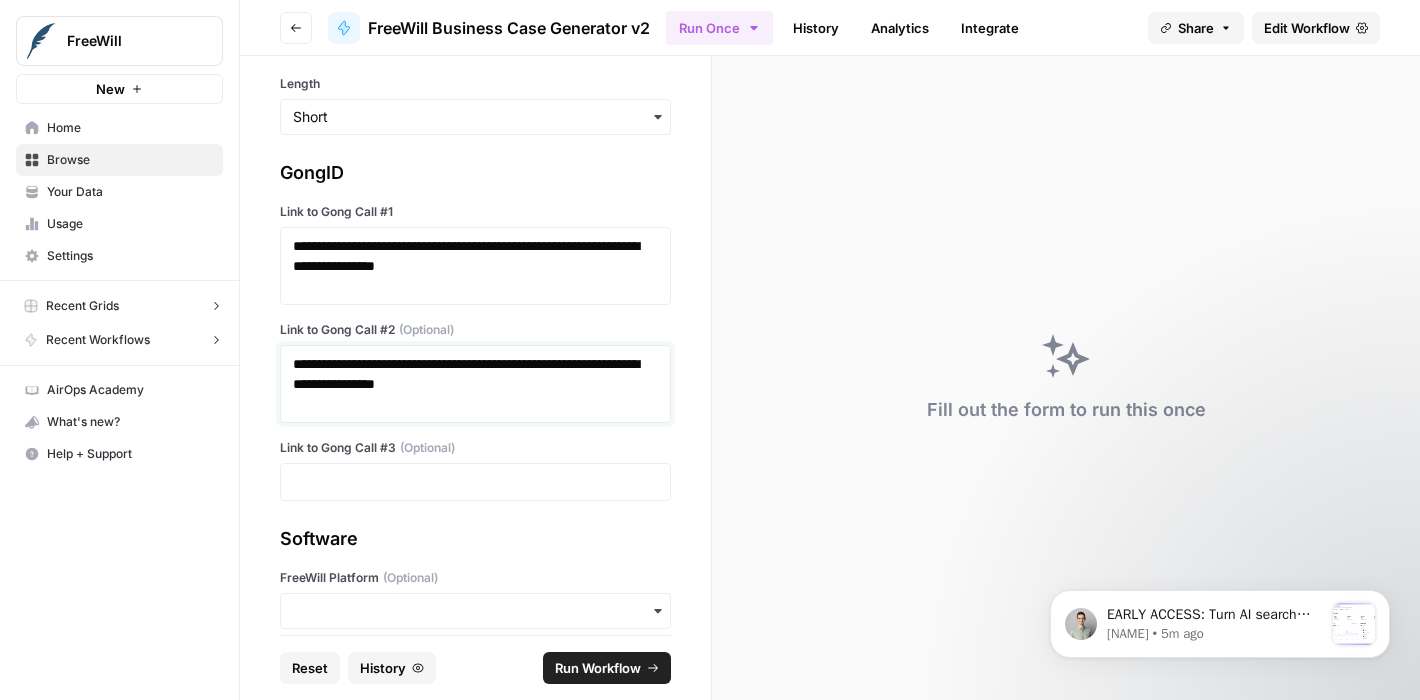 scroll, scrollTop: 397, scrollLeft: 0, axis: vertical 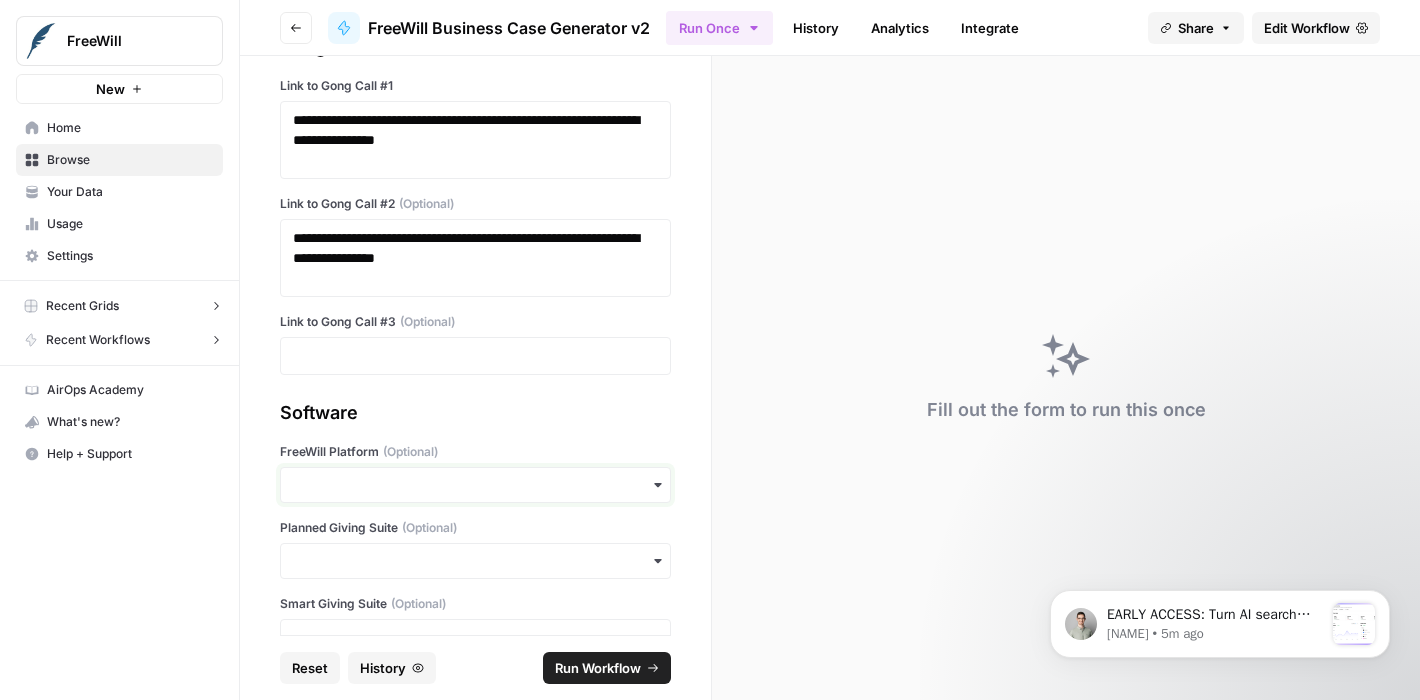 click on "FreeWill Platform (Optional)" at bounding box center [475, 485] 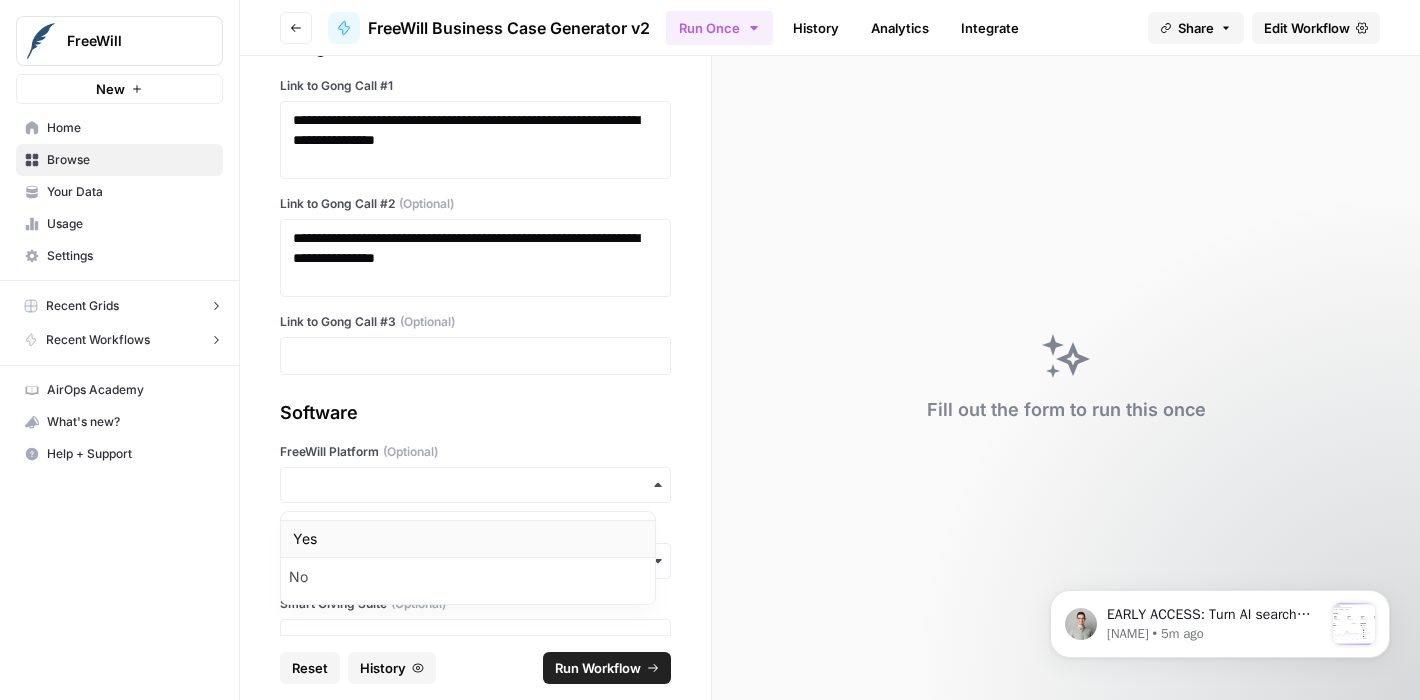 click on "Yes" at bounding box center (468, 539) 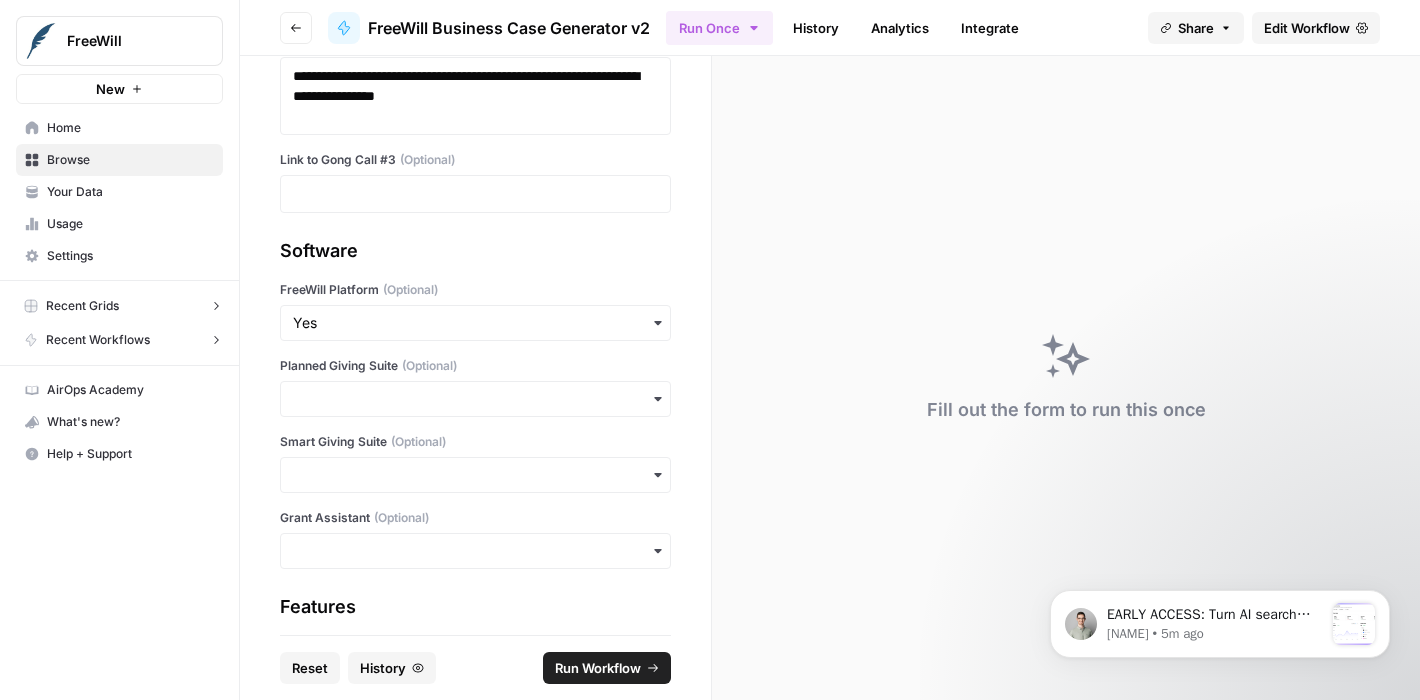 scroll, scrollTop: 559, scrollLeft: 0, axis: vertical 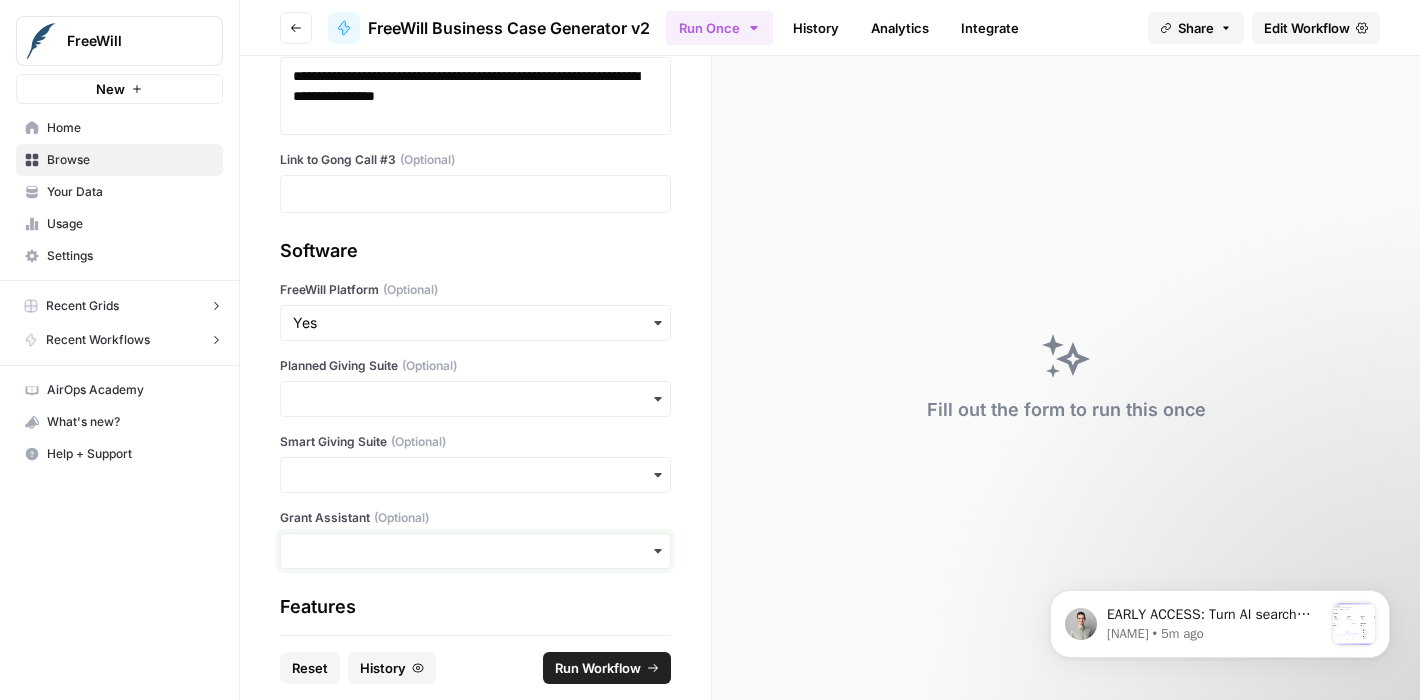 click on "Grant Assistant (Optional)" at bounding box center (475, 551) 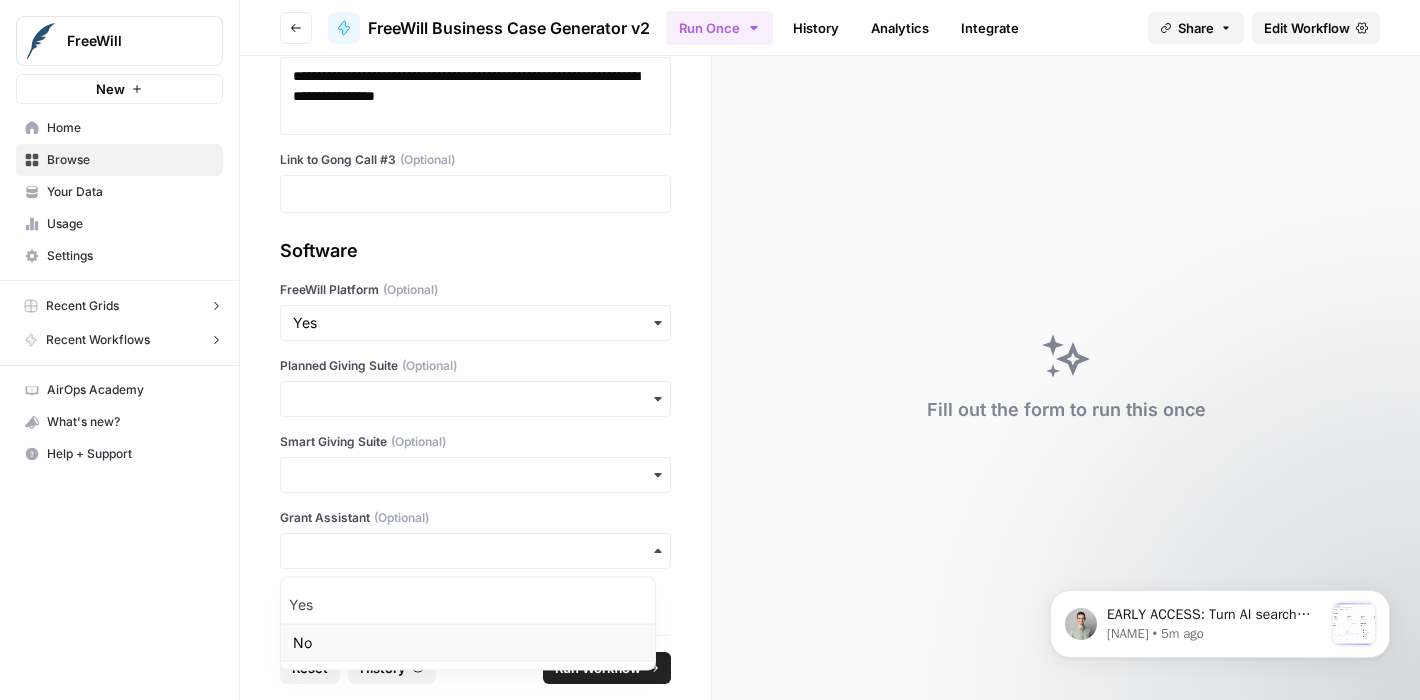 click on "No" at bounding box center [468, 643] 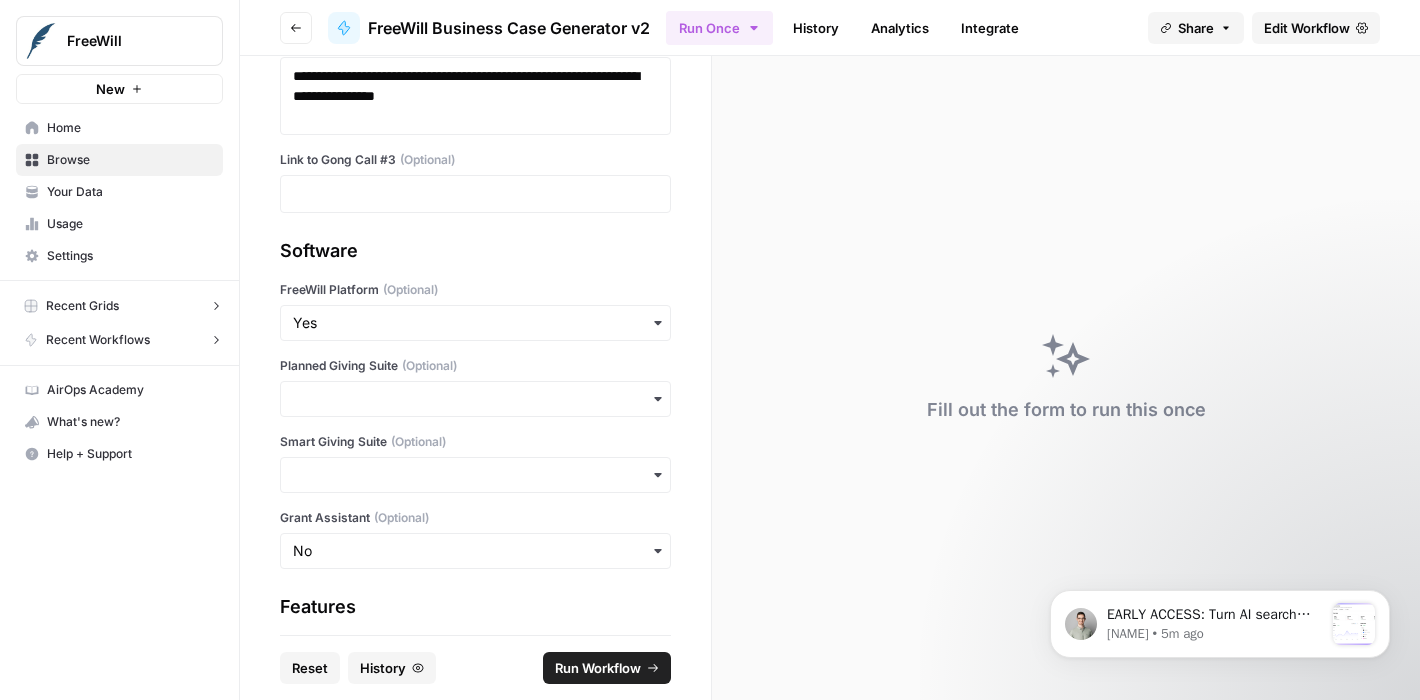 click on "Run Workflow" at bounding box center [598, 668] 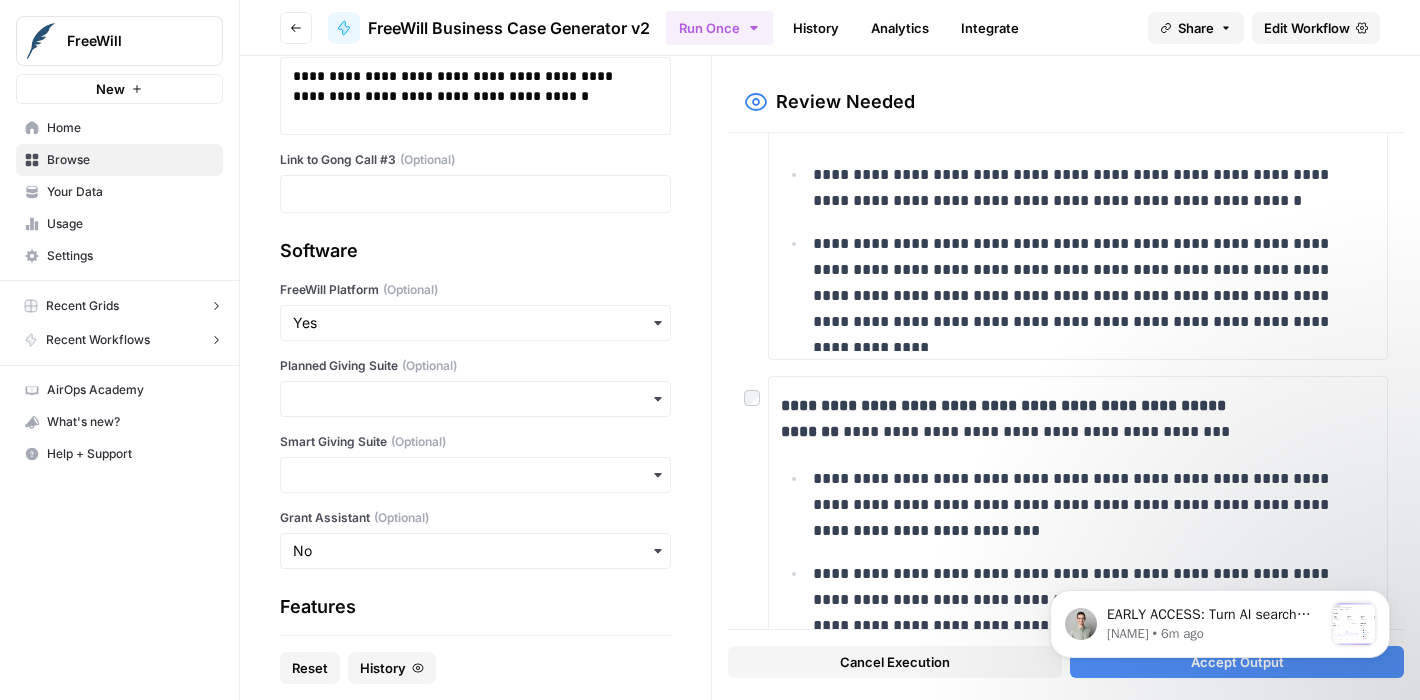scroll, scrollTop: 585, scrollLeft: 0, axis: vertical 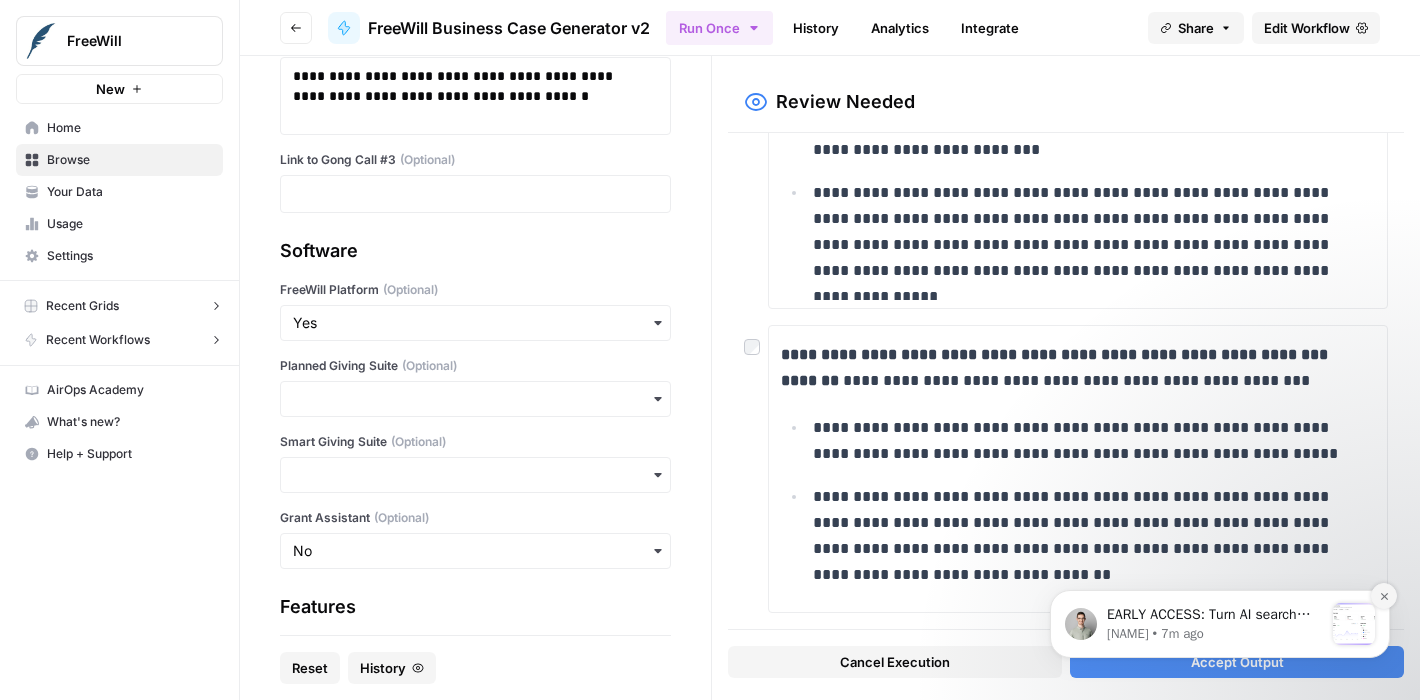 click 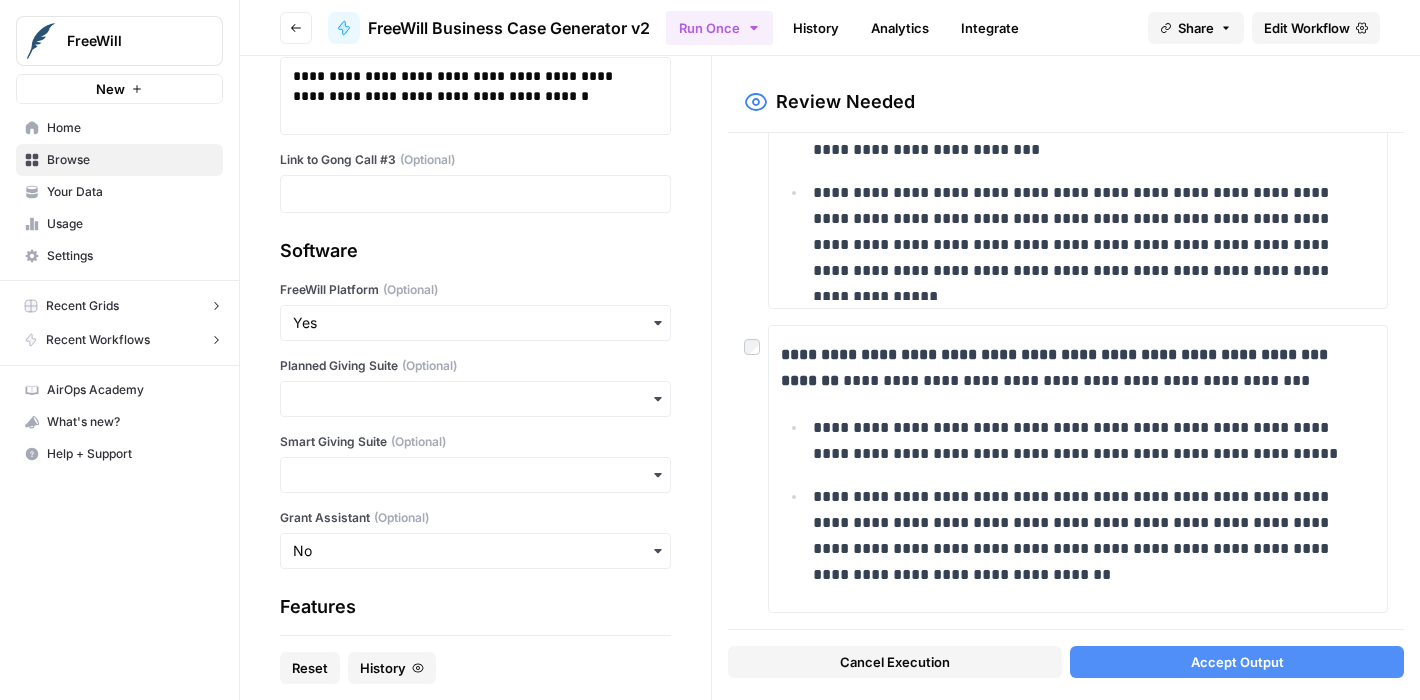 click on "Accept Output" at bounding box center (1237, 662) 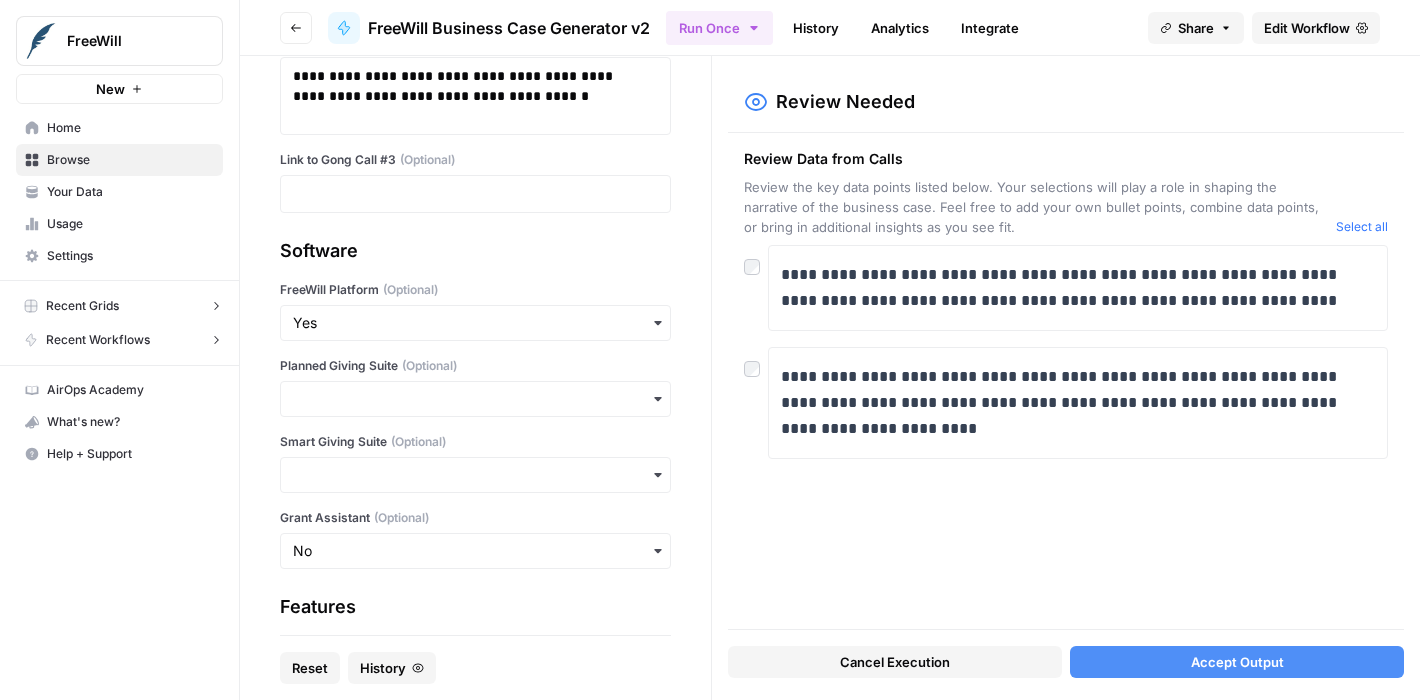 click on "Accept Output" at bounding box center (1237, 662) 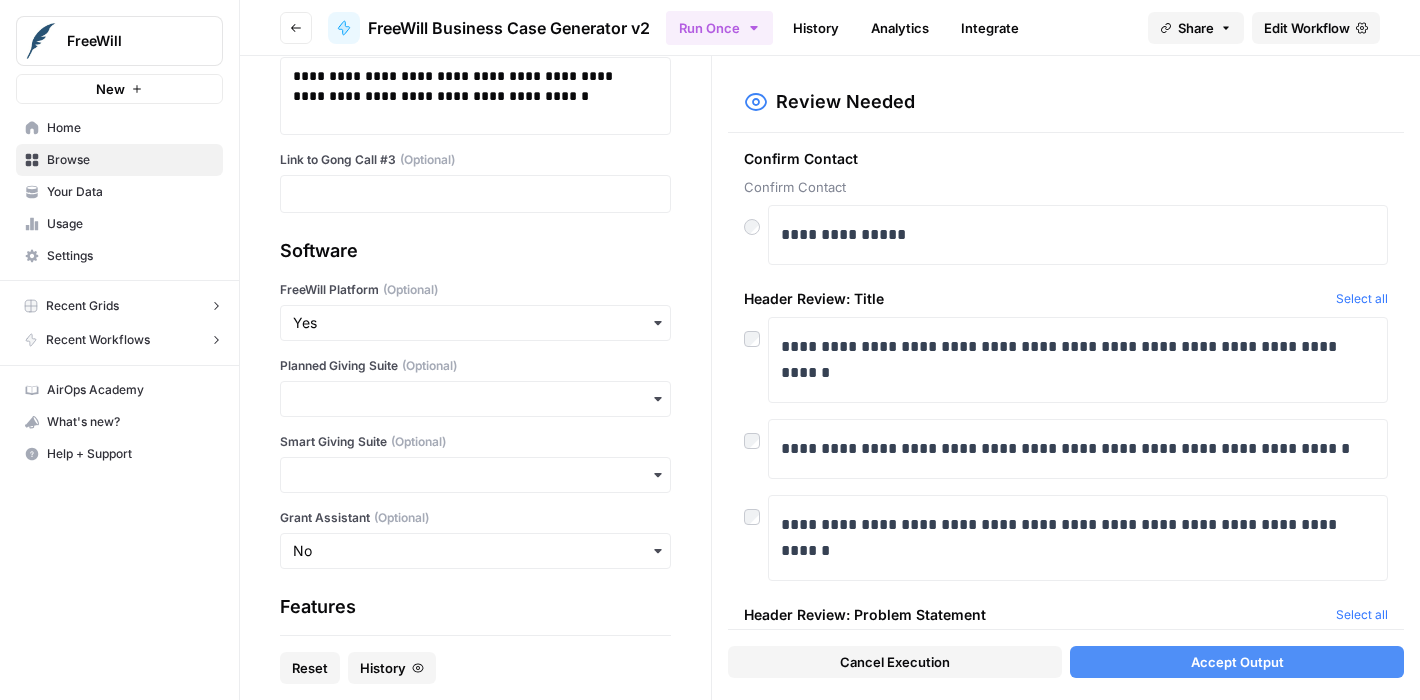 click on "Accept Output" at bounding box center (1237, 662) 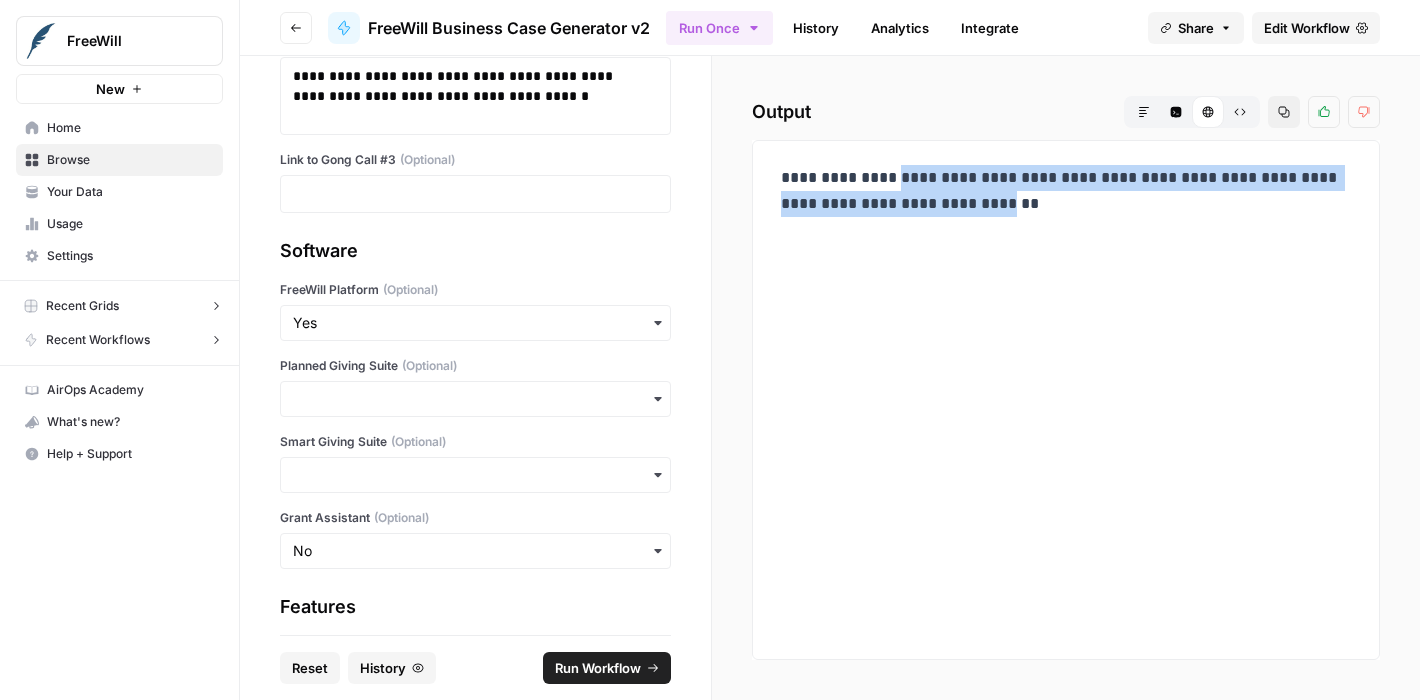 drag, startPoint x: 872, startPoint y: 174, endPoint x: 1094, endPoint y: 204, distance: 224.01785 